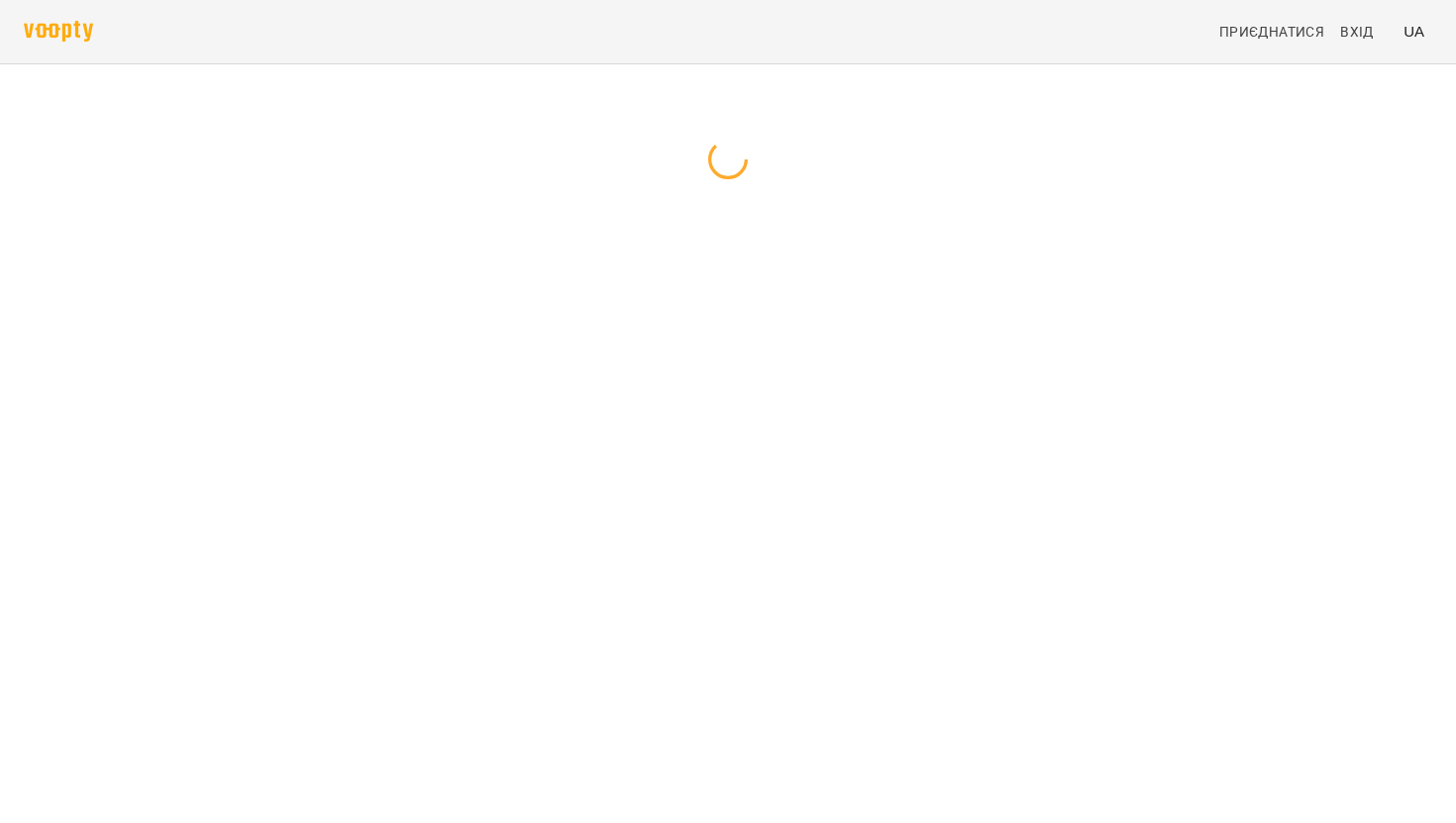 scroll, scrollTop: 0, scrollLeft: 0, axis: both 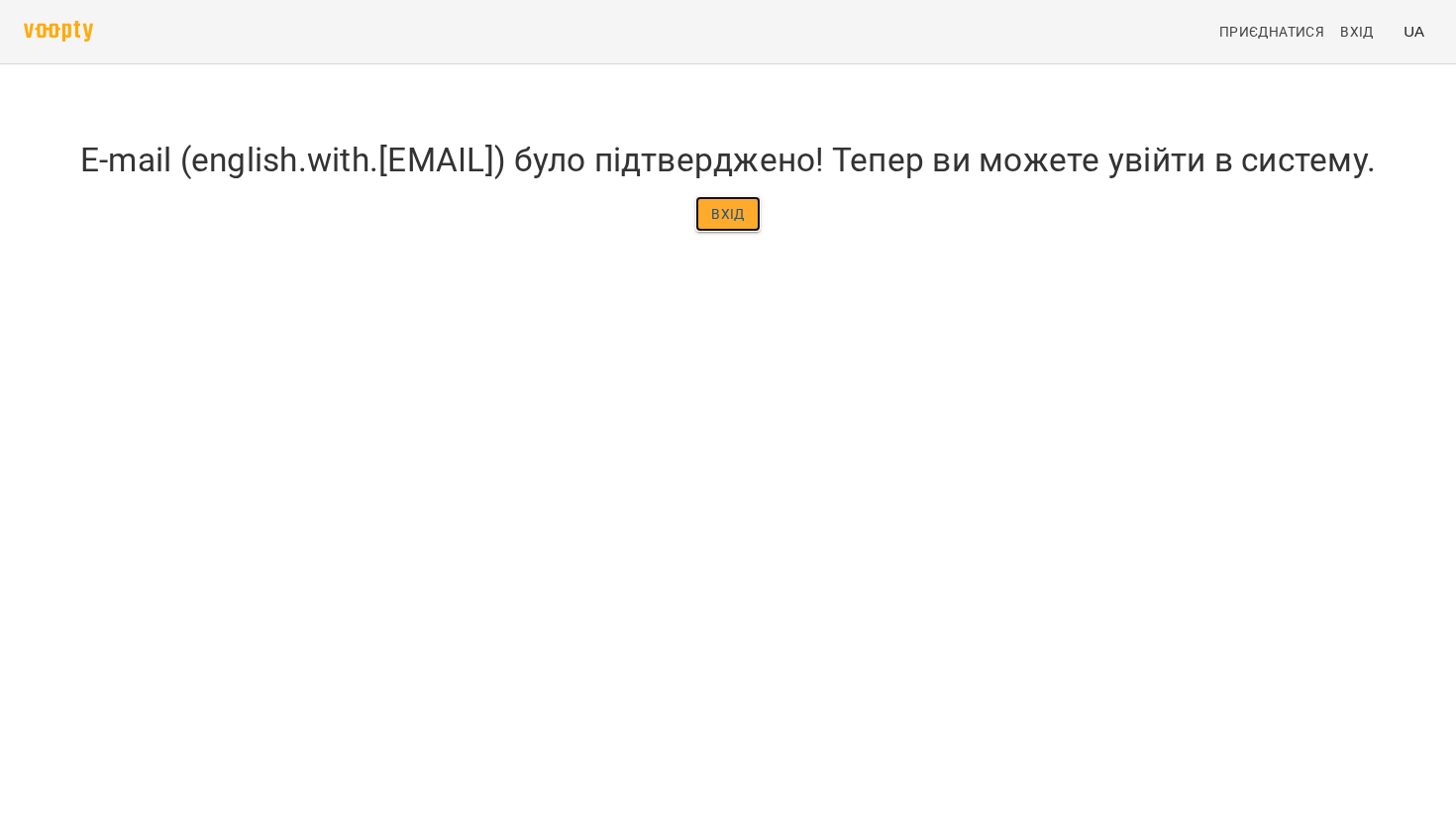 click on "Вхід" at bounding box center [728, 214] 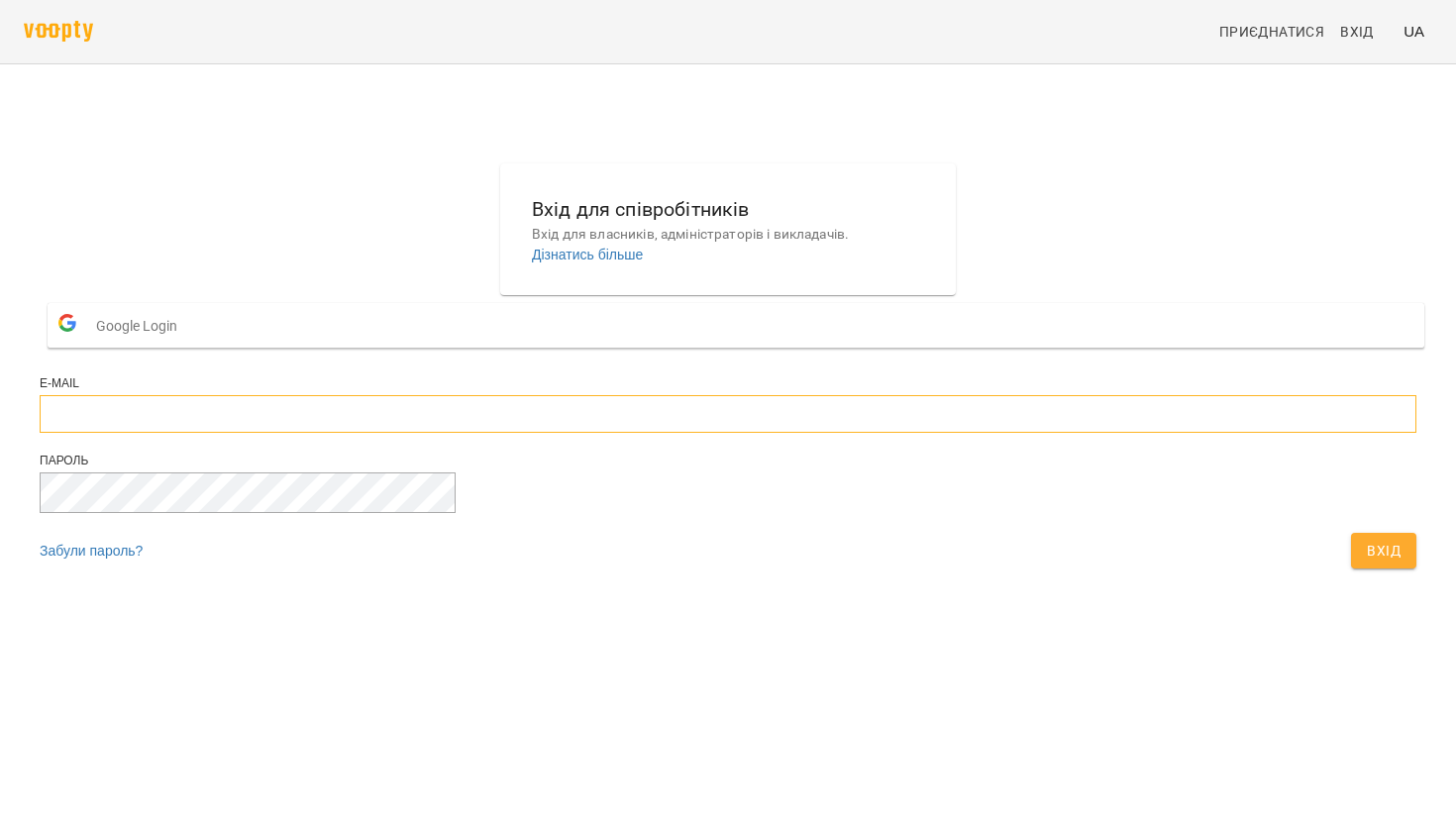 click at bounding box center (728, 414) 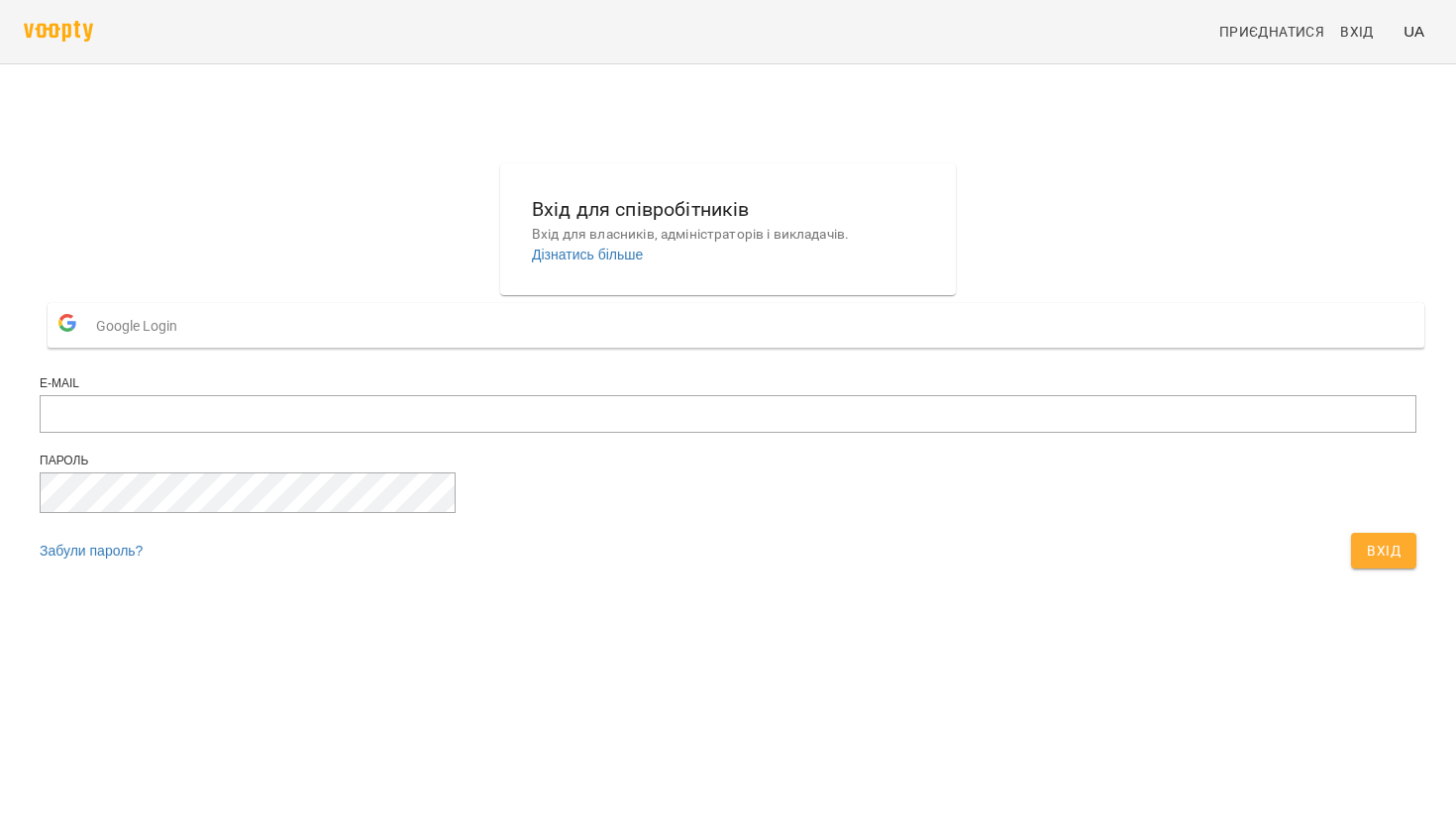 click on "Google Login" at bounding box center [736, 325] 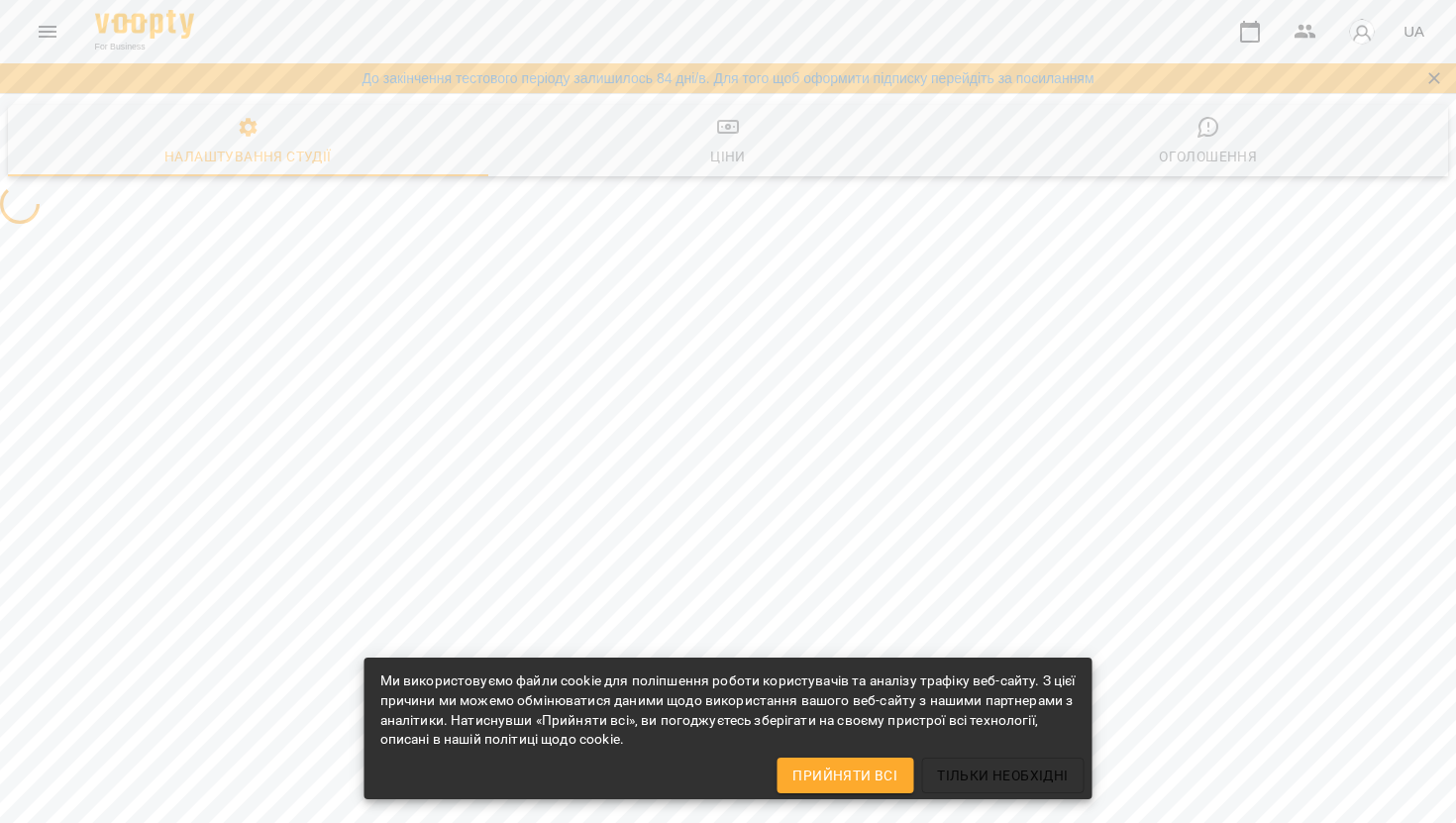 scroll, scrollTop: 0, scrollLeft: 0, axis: both 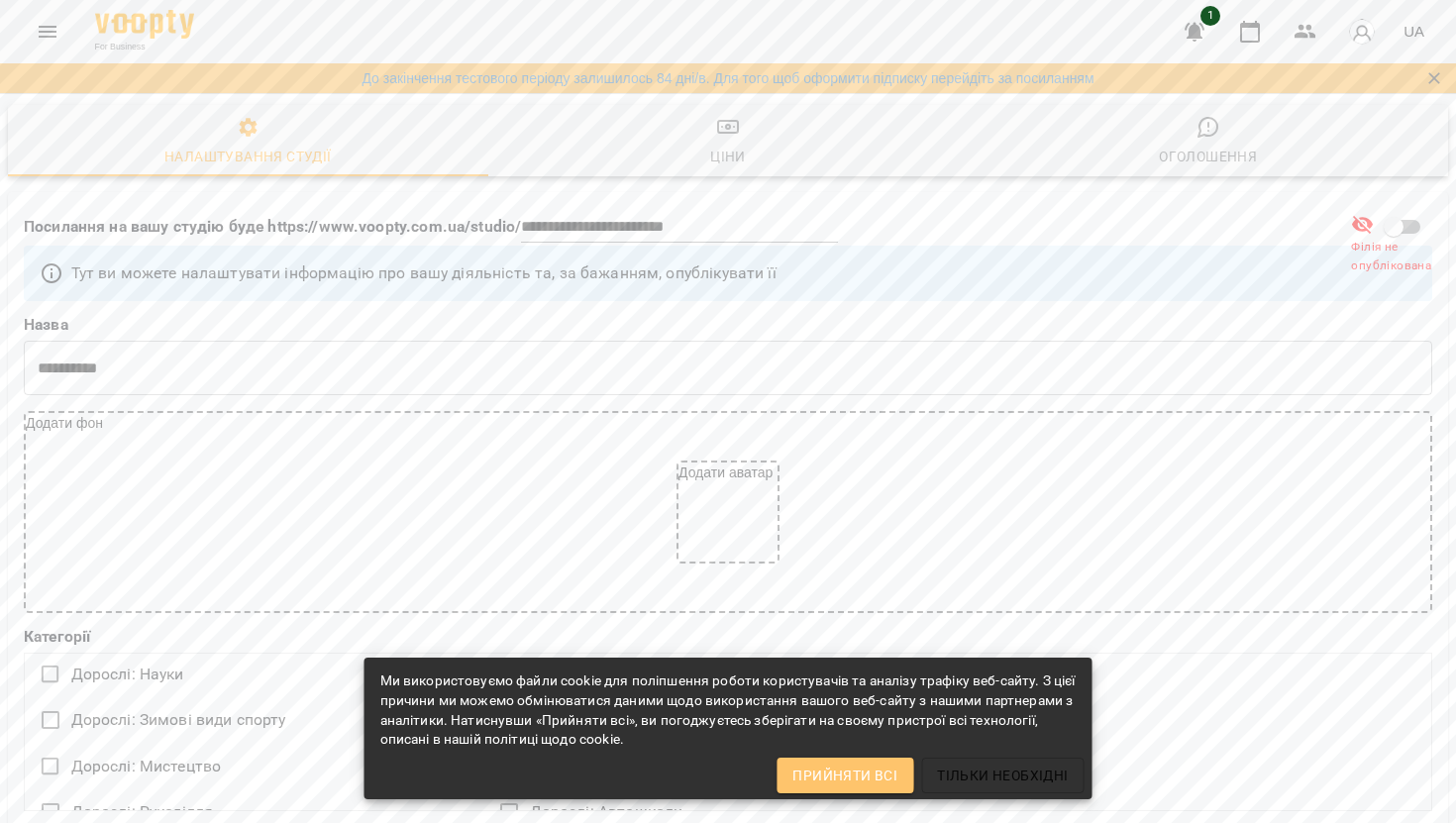 click on "Прийняти всі" at bounding box center [845, 775] 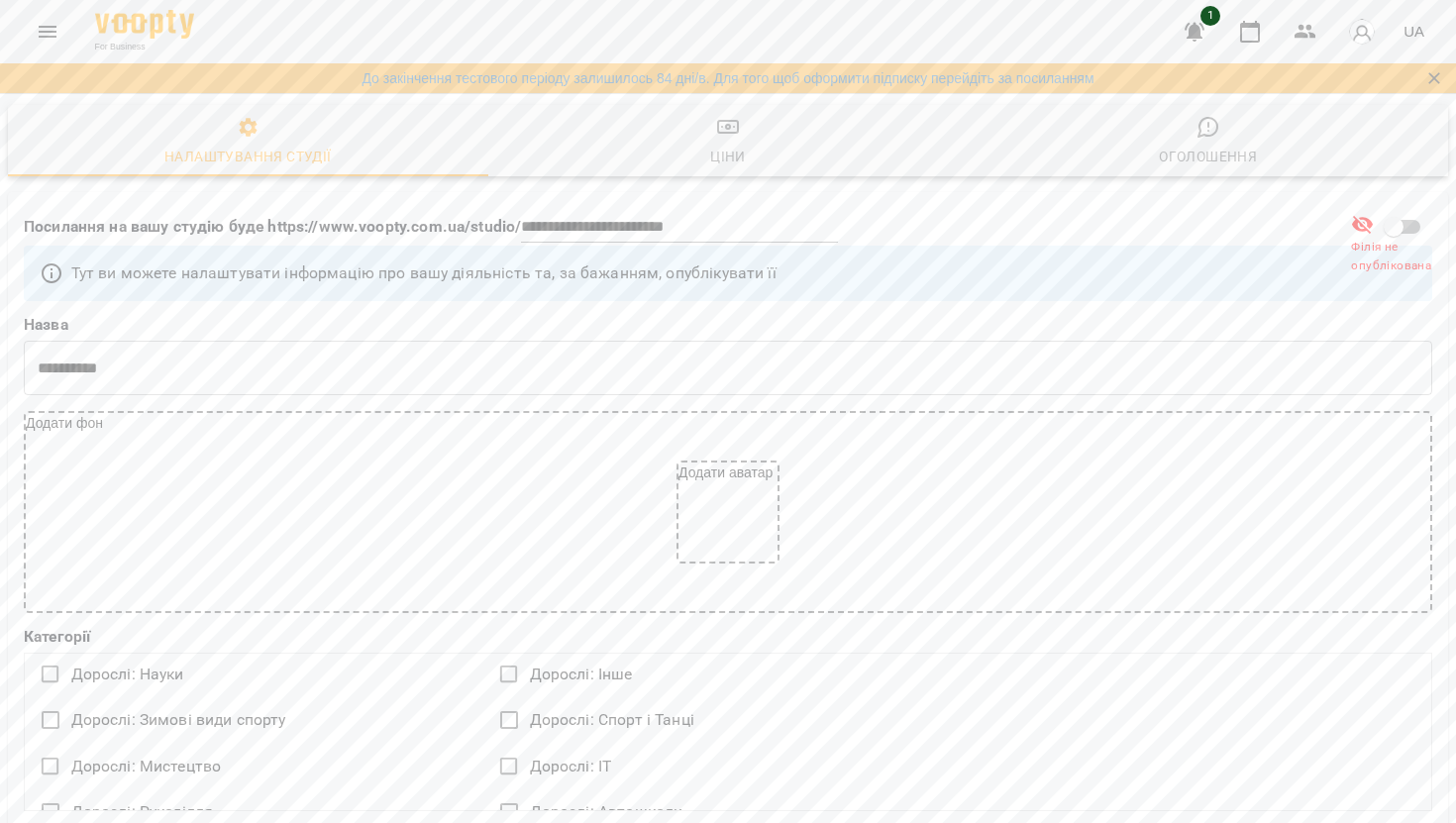 scroll, scrollTop: 191, scrollLeft: 0, axis: vertical 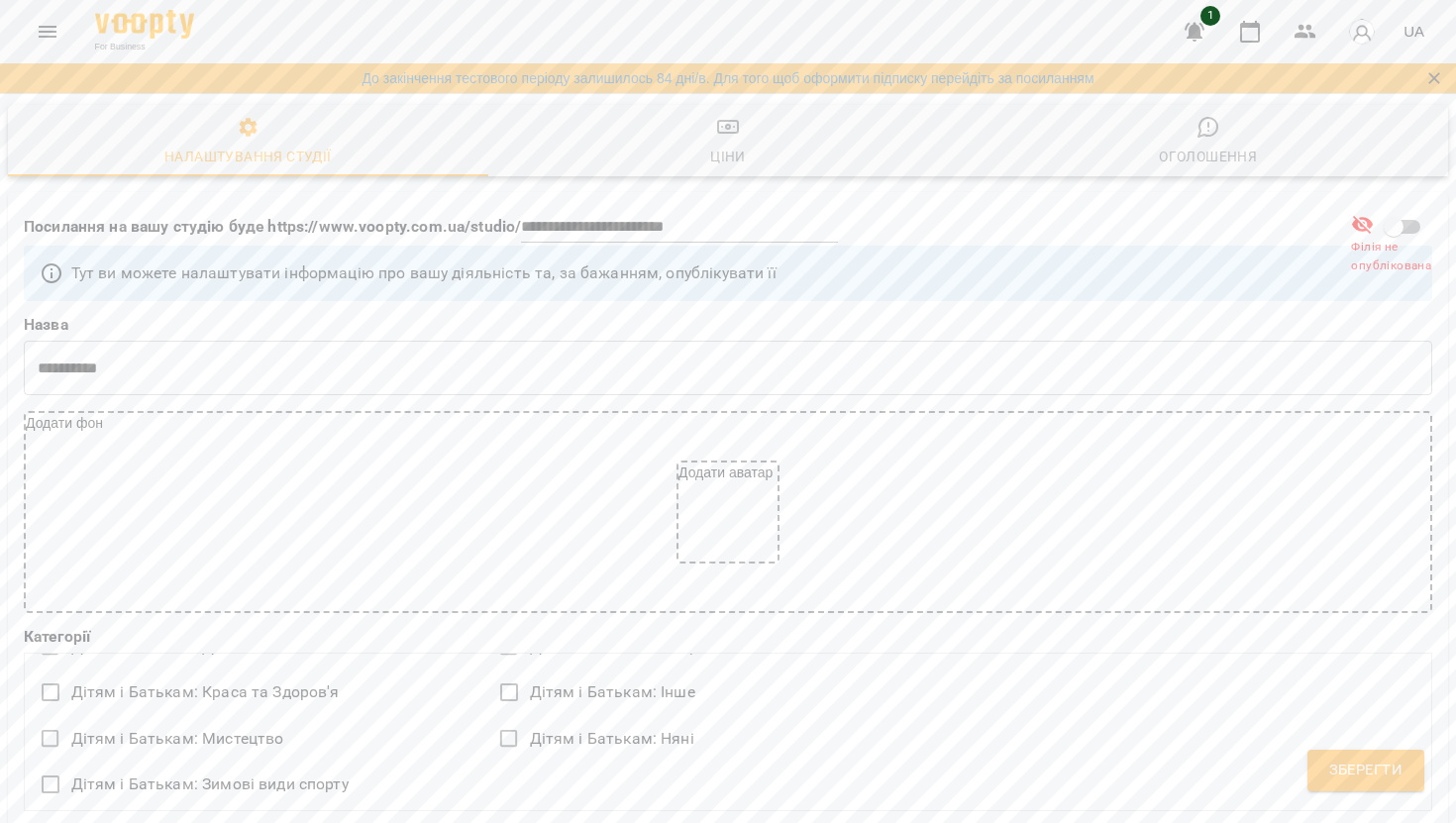 click on "Дистанційне навчання" at bounding box center [196, 849] 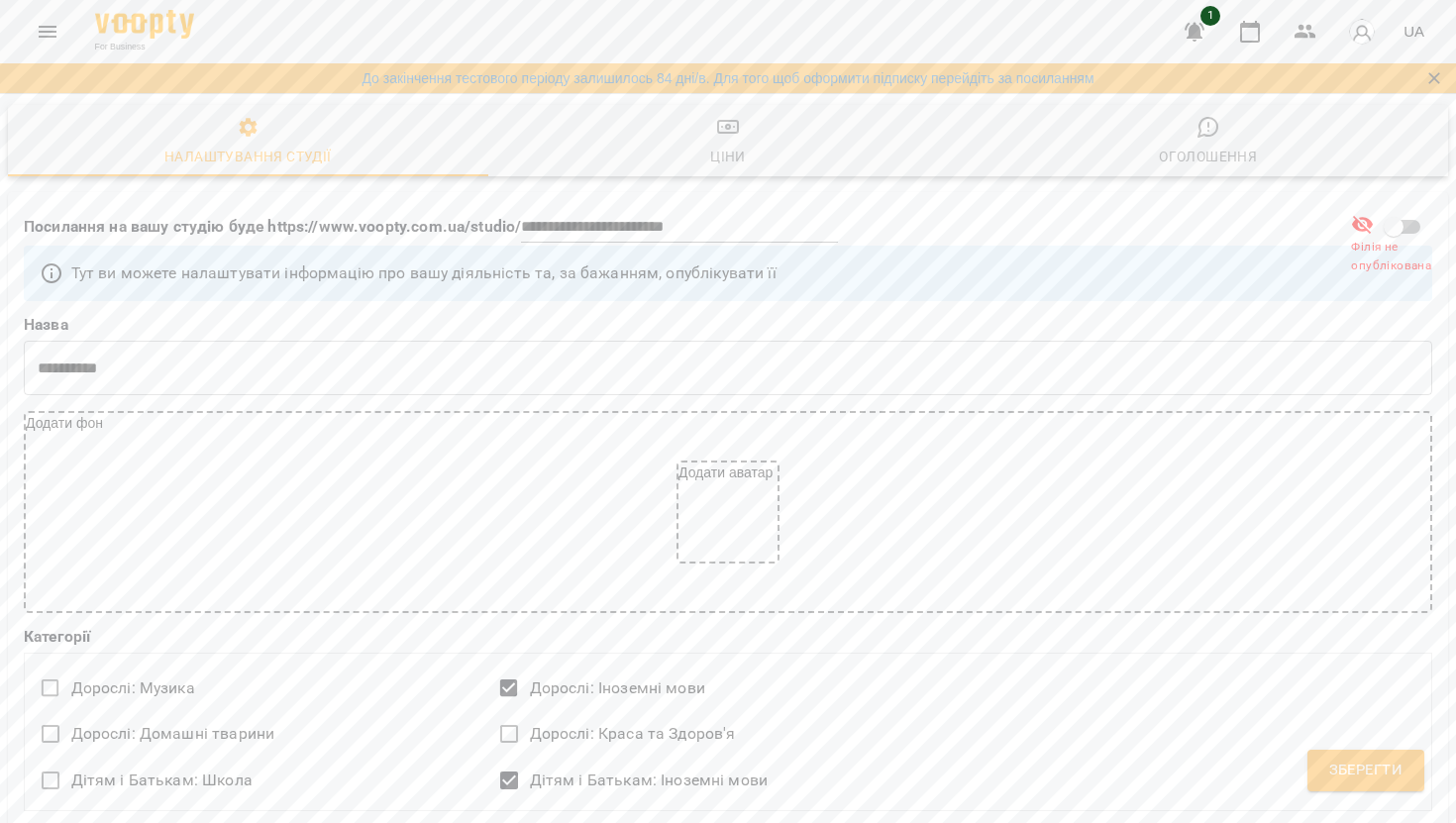 scroll, scrollTop: 148, scrollLeft: 0, axis: vertical 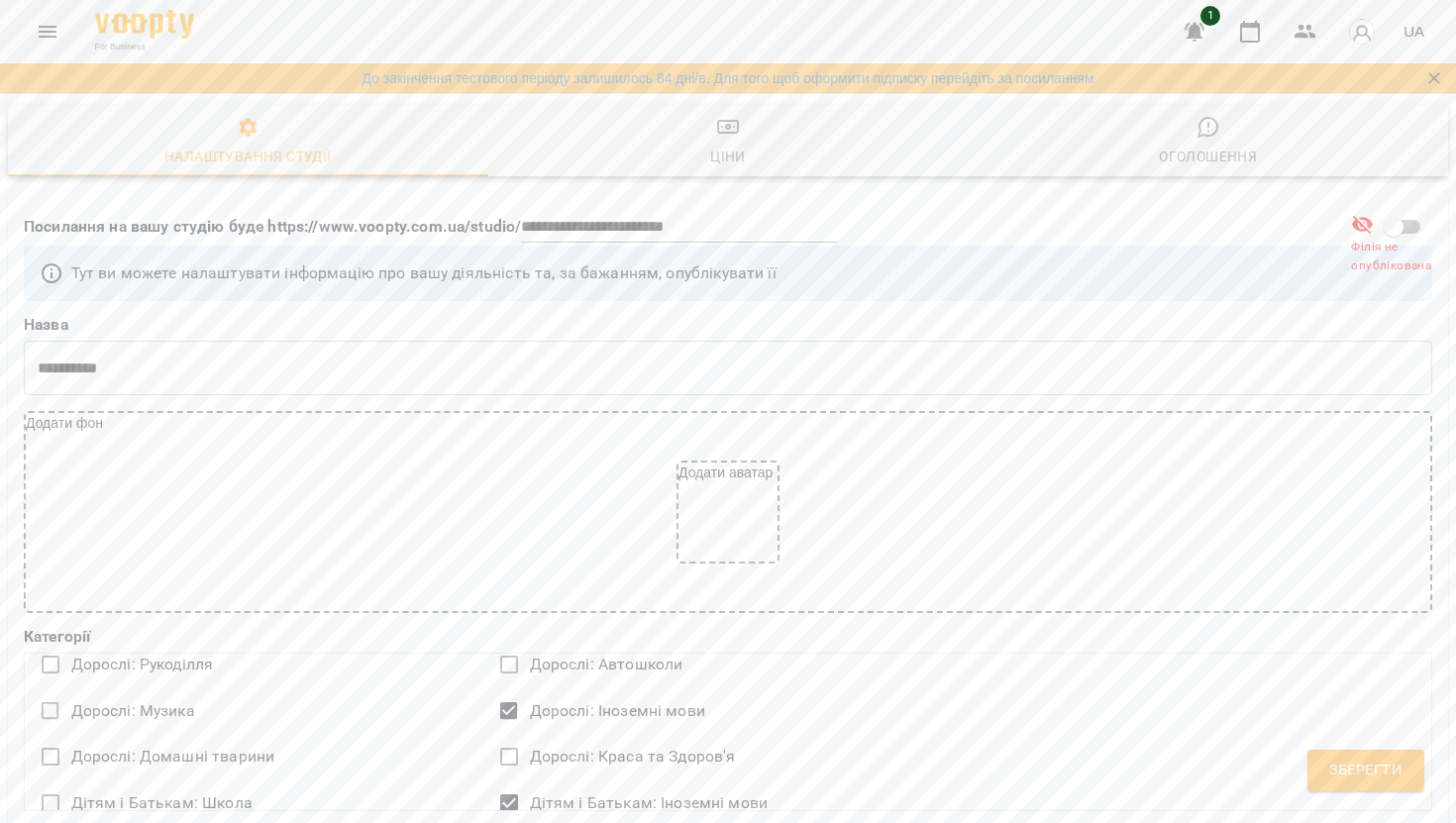click on "Додати аватар" at bounding box center (728, 512) 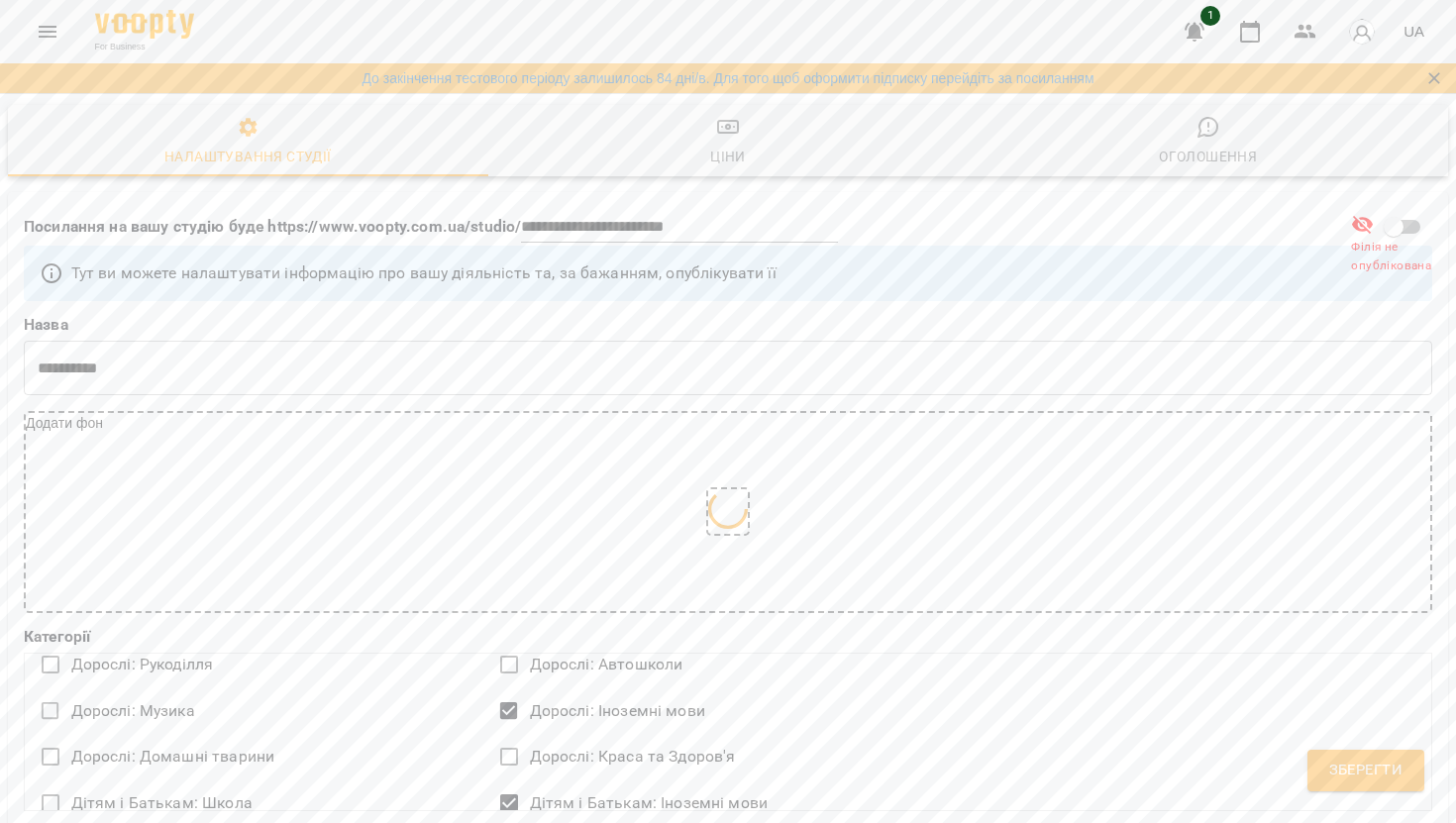 scroll, scrollTop: 173, scrollLeft: 0, axis: vertical 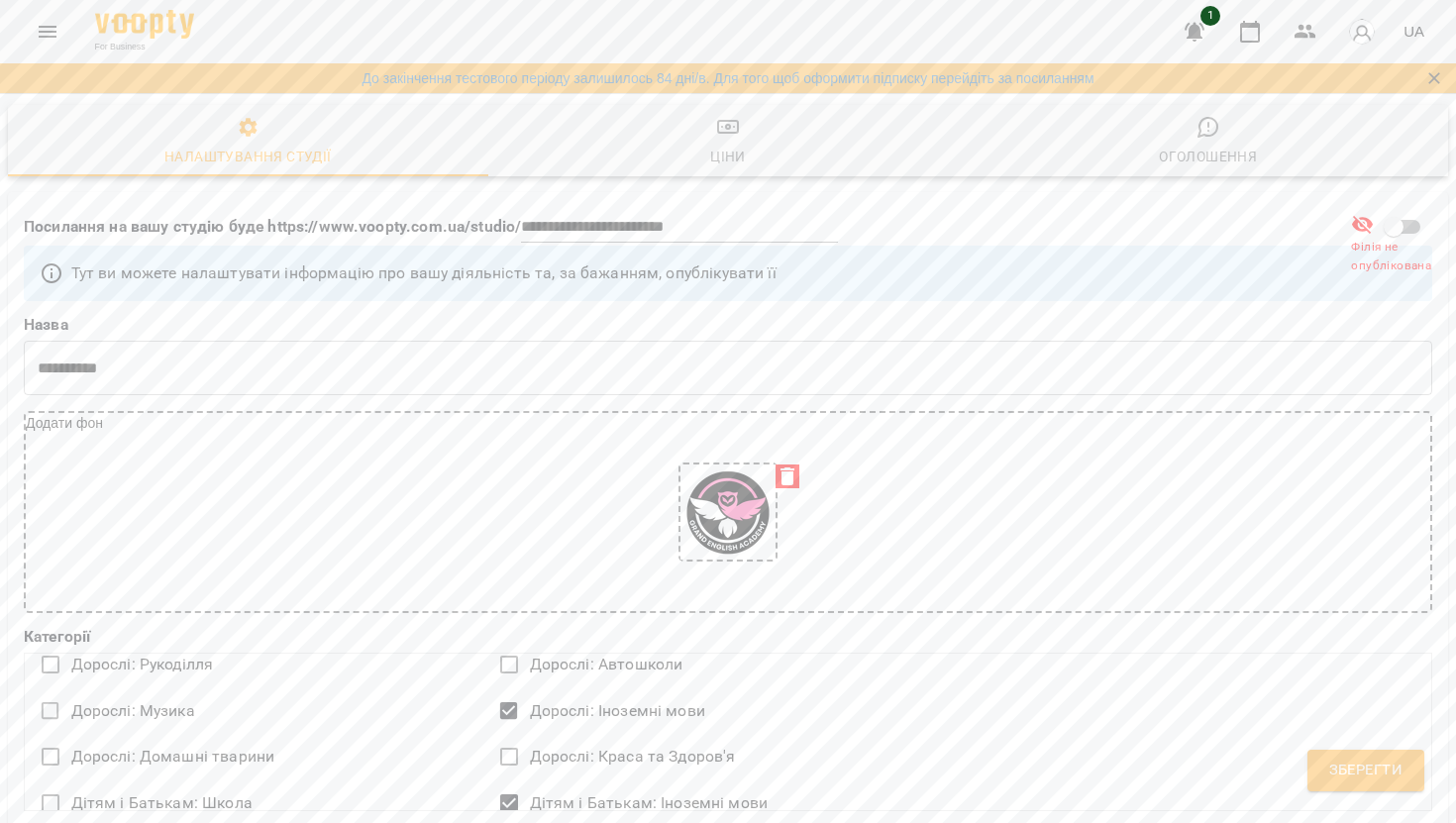 click at bounding box center (728, 512) 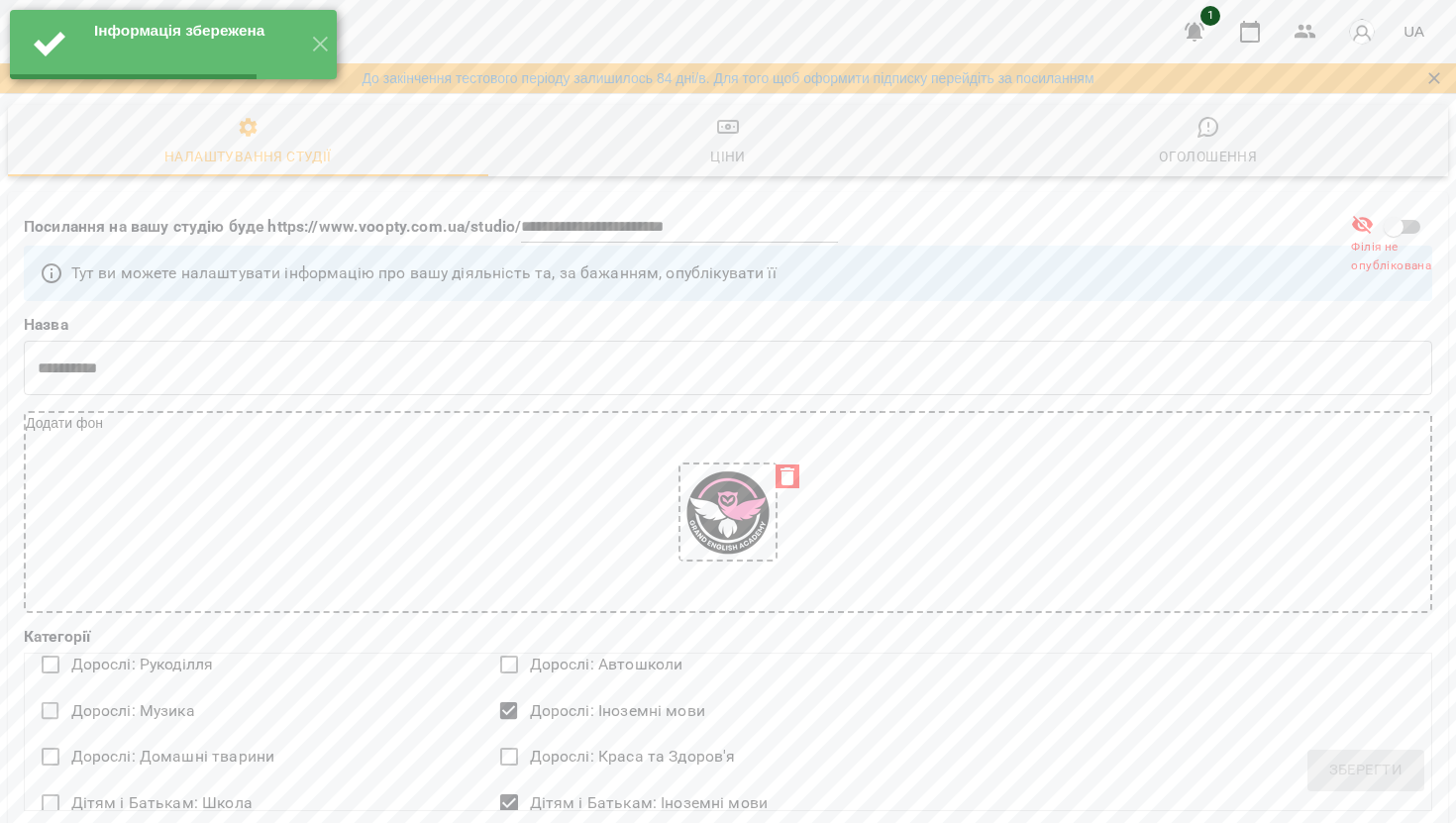 select on "**" 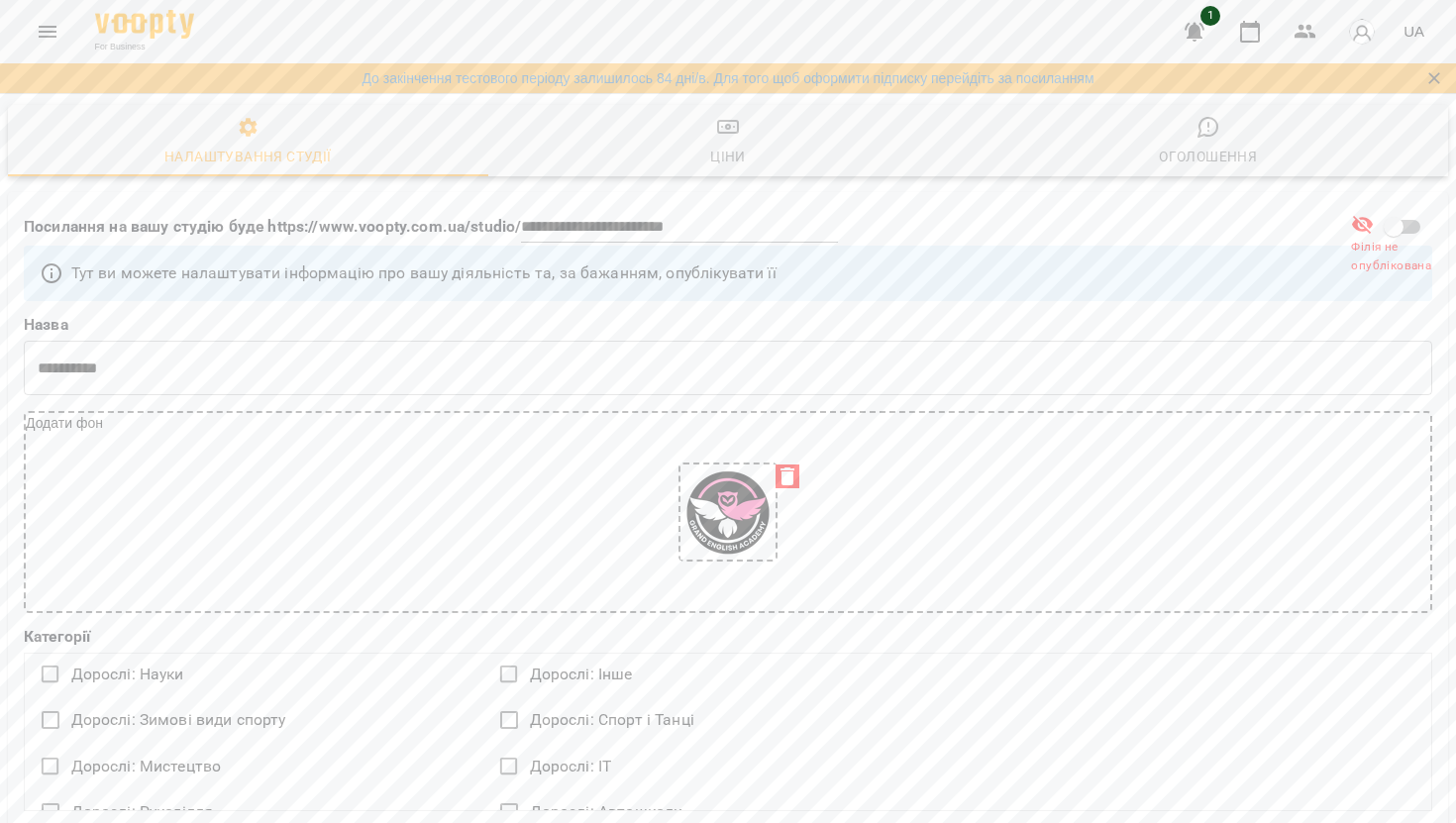 scroll, scrollTop: 0, scrollLeft: 0, axis: both 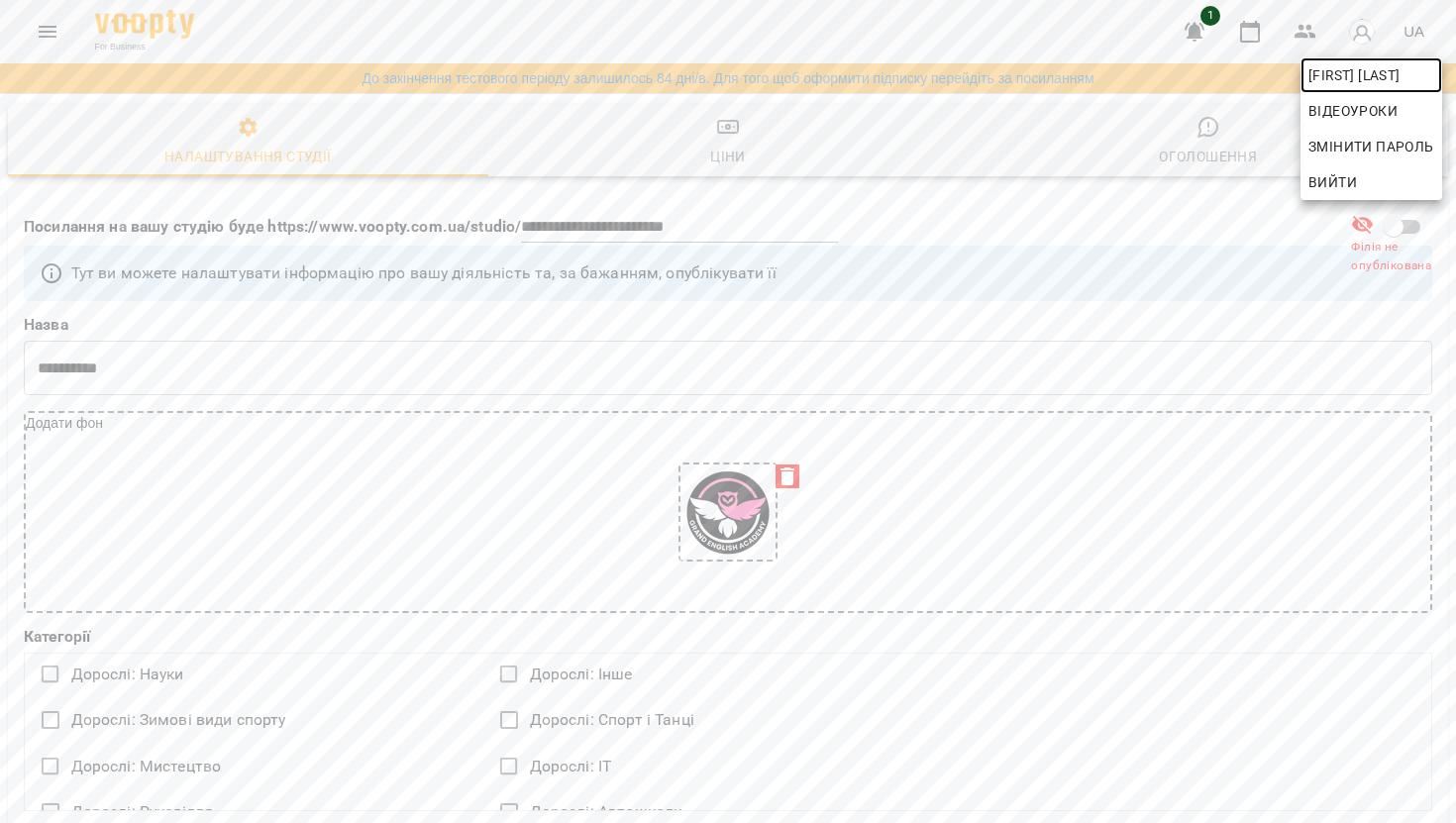 click on "[FIRST] [LAST]" at bounding box center (1371, 75) 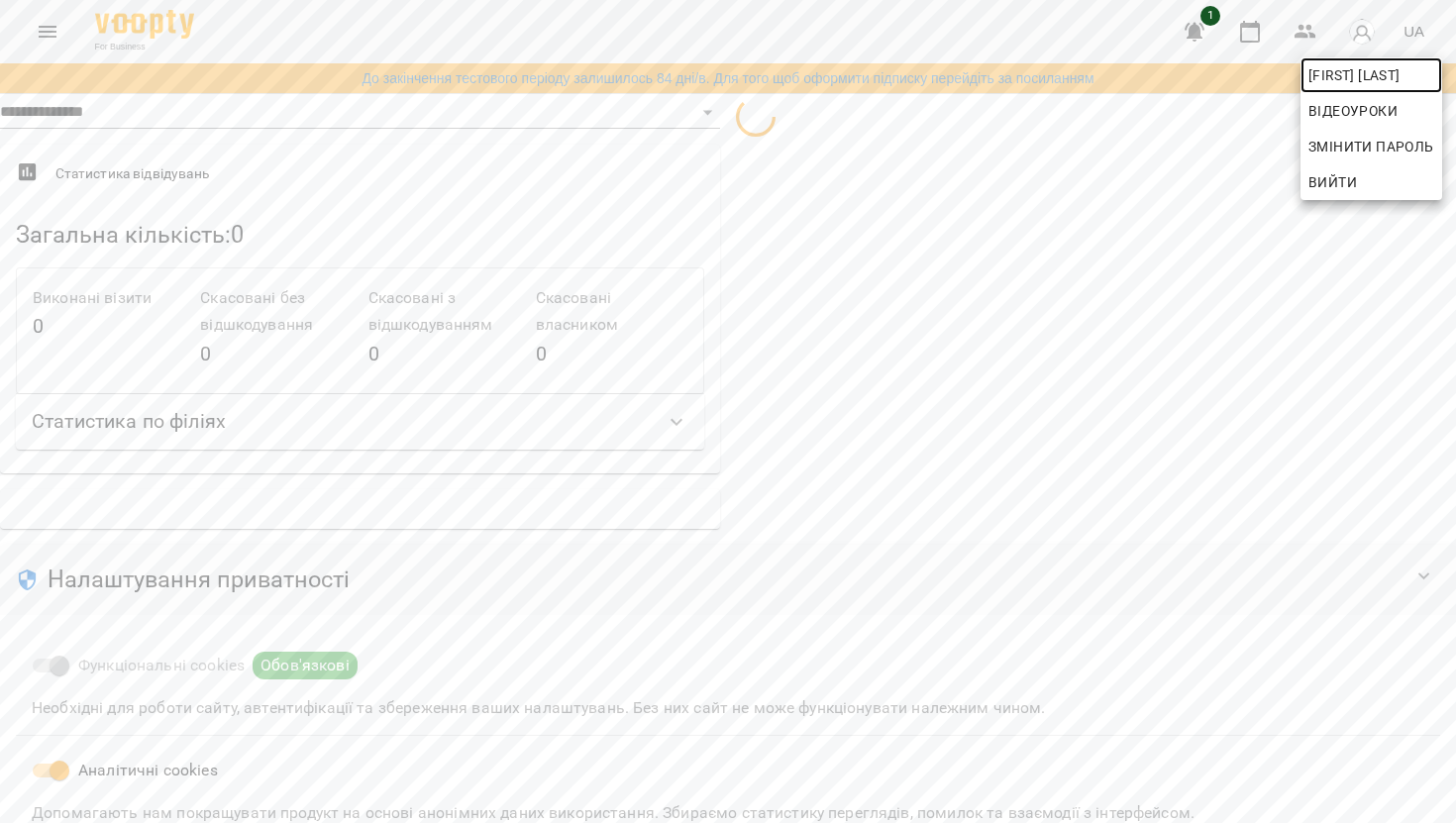 select on "**" 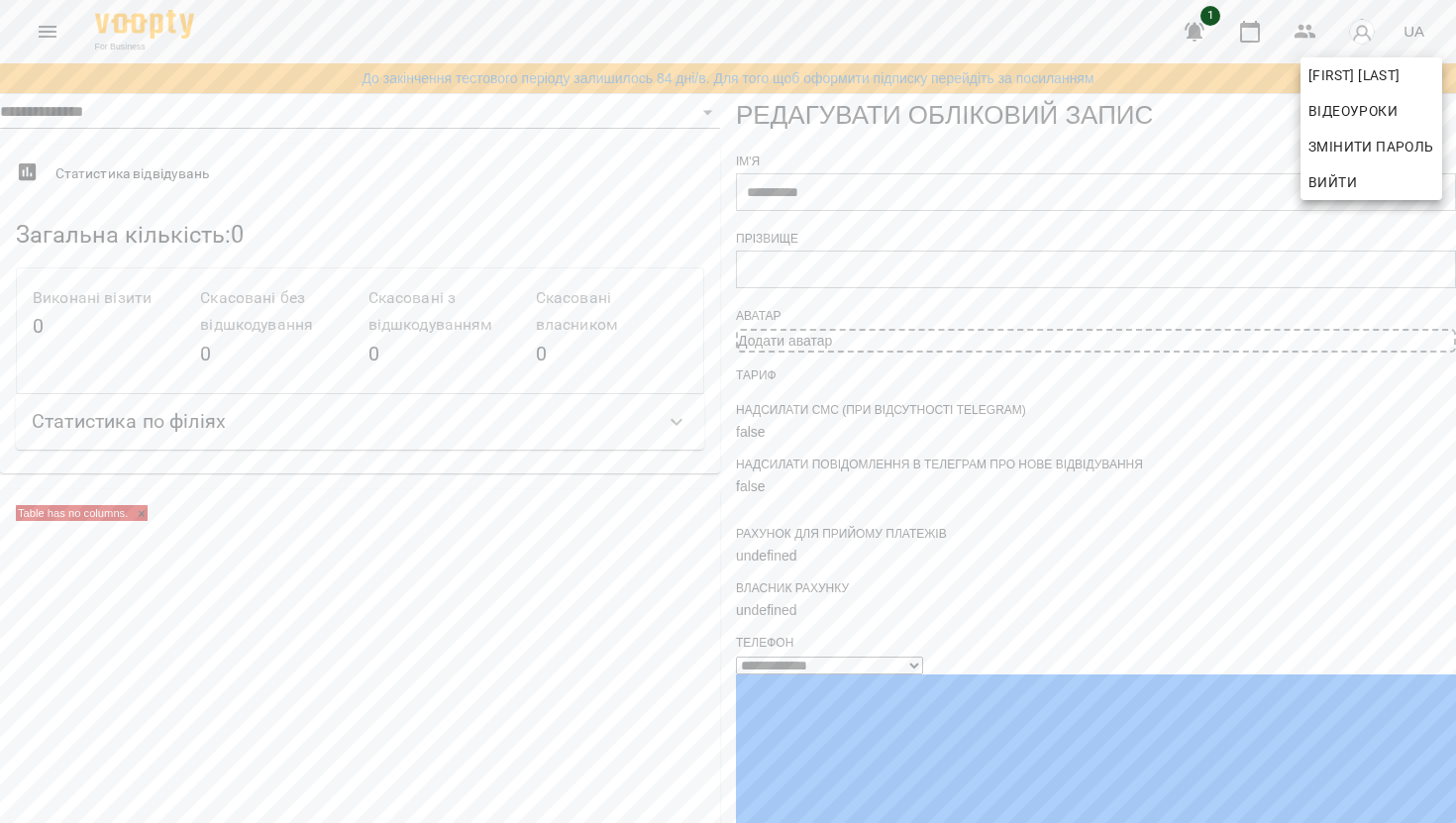 click at bounding box center [728, 411] 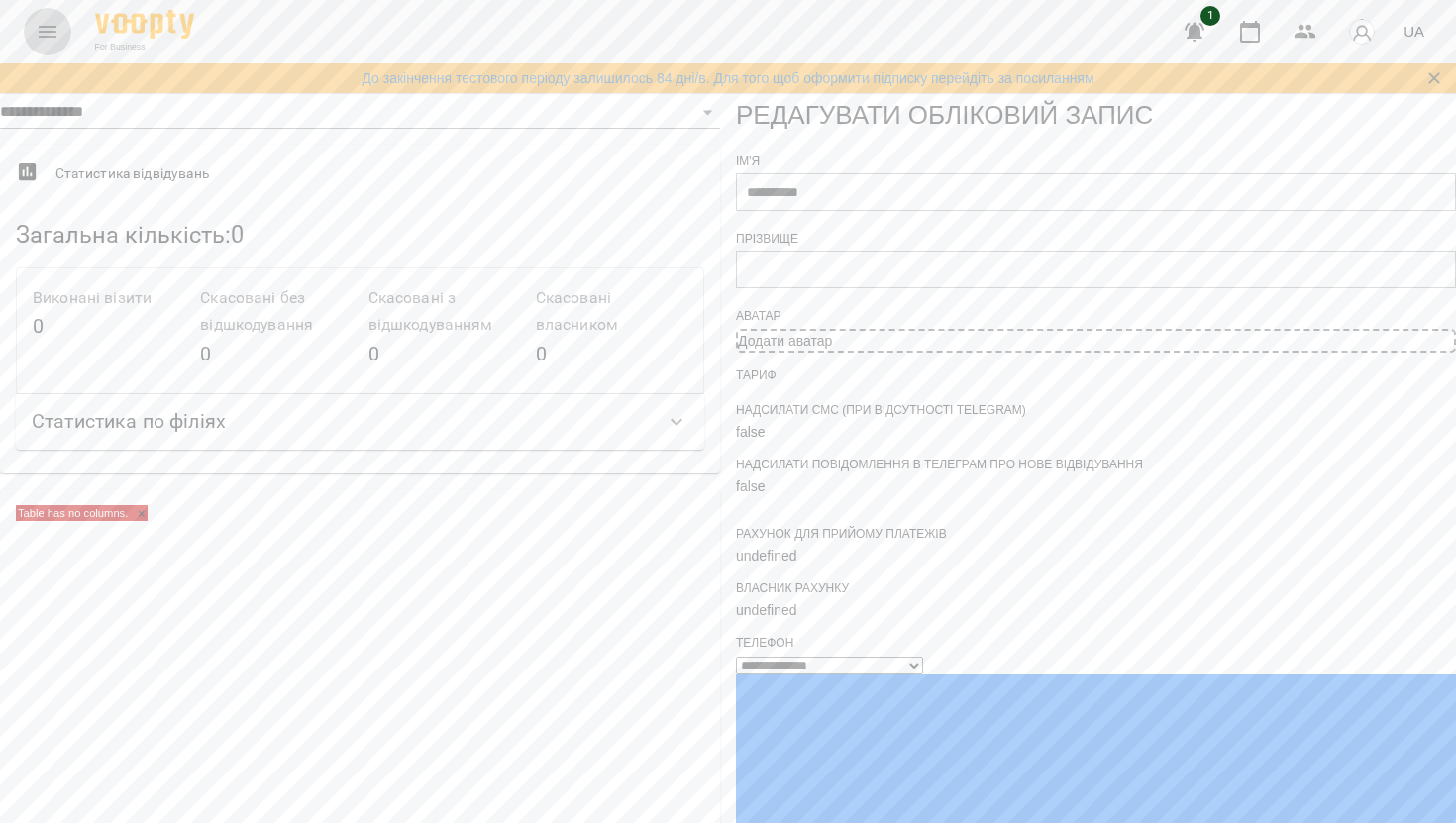 click 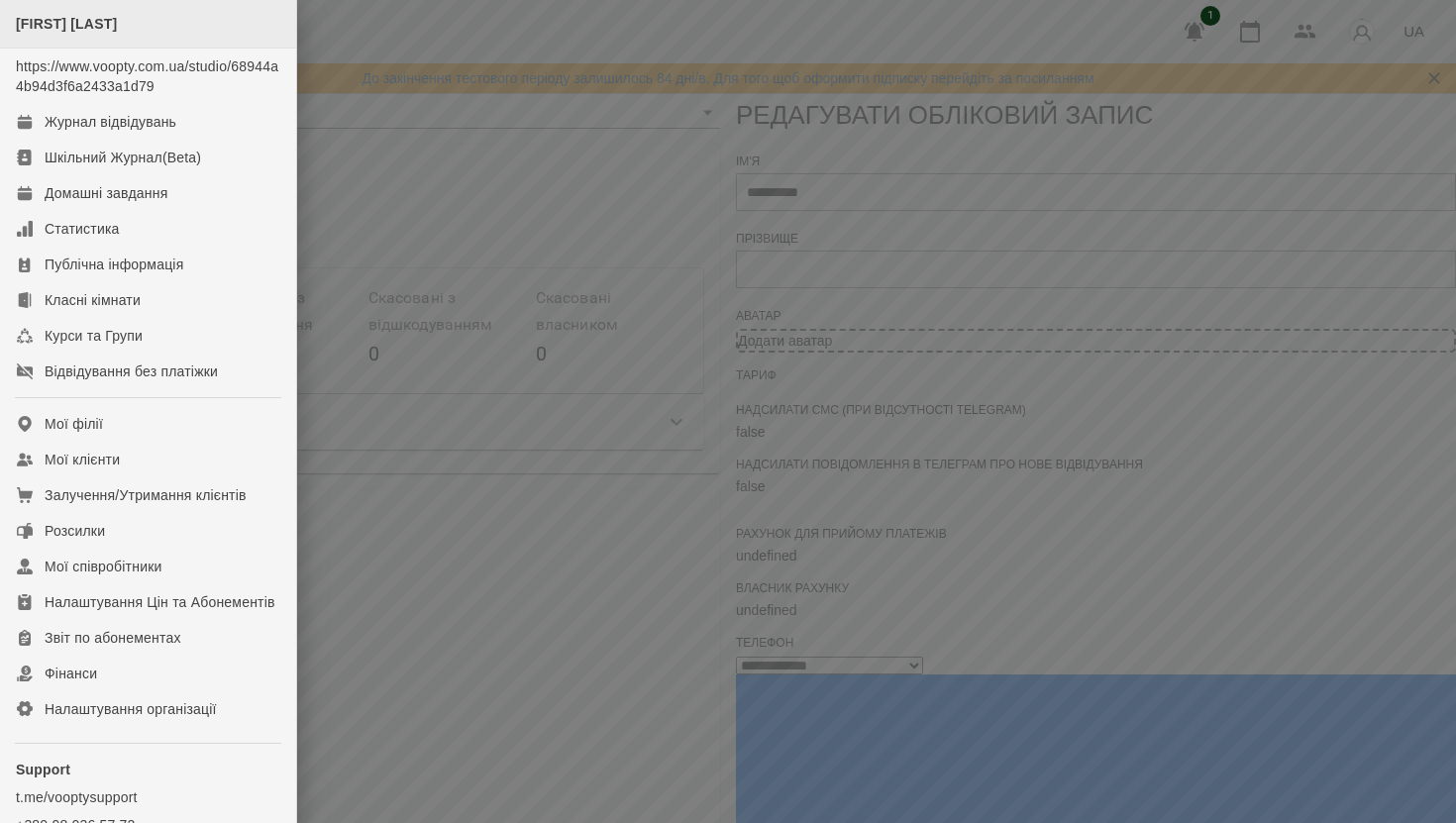 click on "[FIRST] [LAST]" at bounding box center (66, 24) 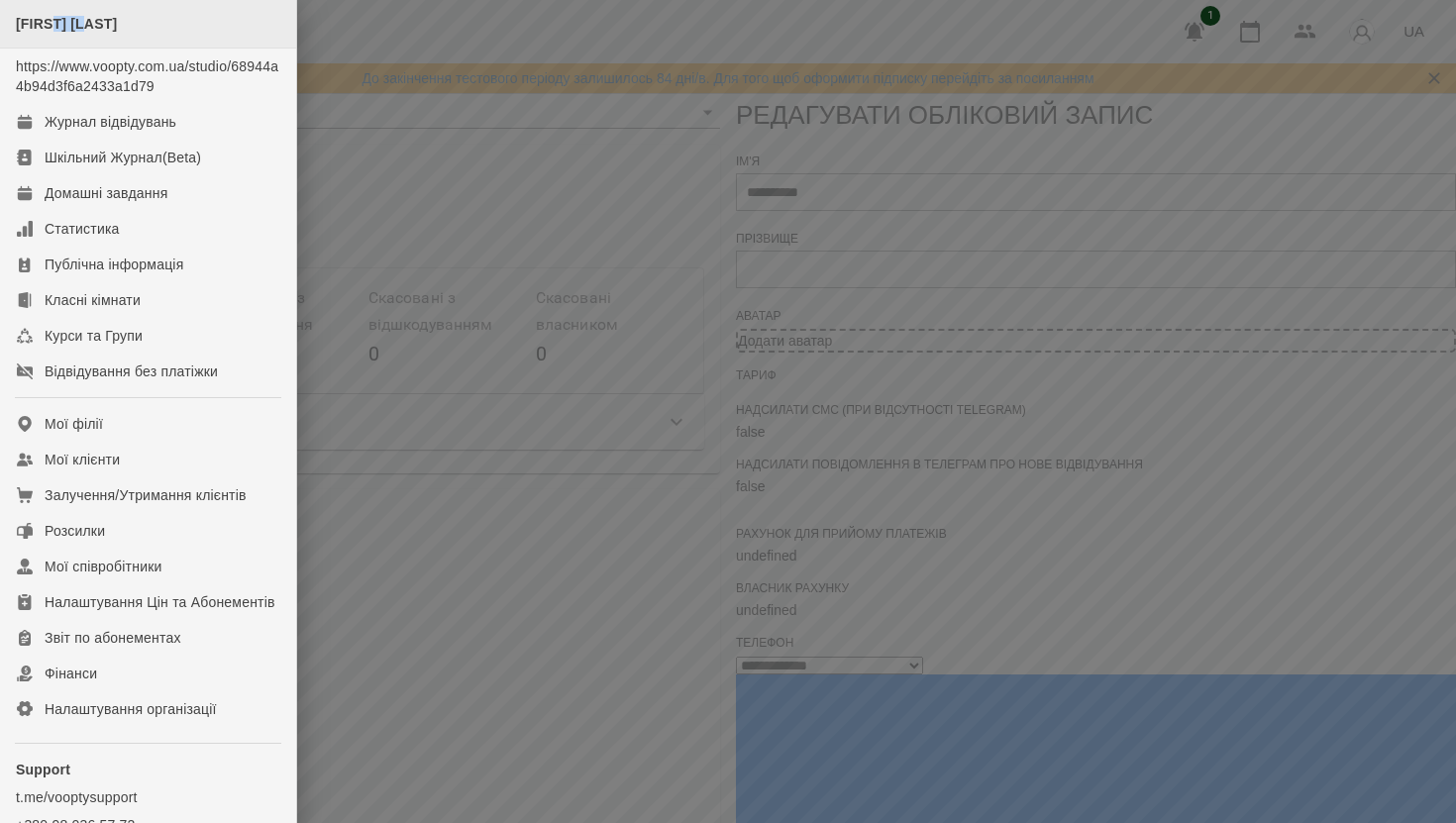 click on "[FIRST] [LAST]" at bounding box center [66, 24] 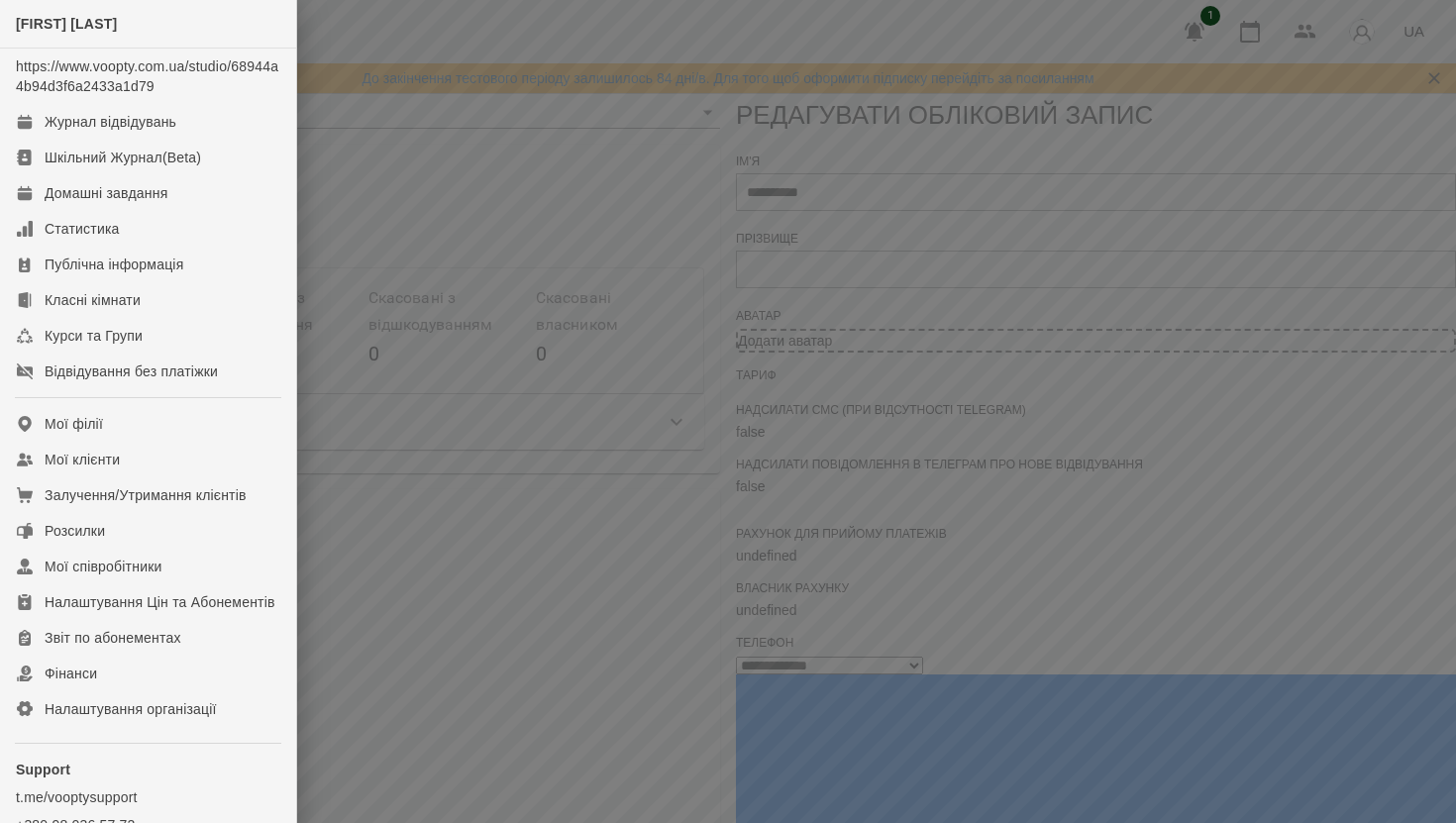 click at bounding box center (728, 411) 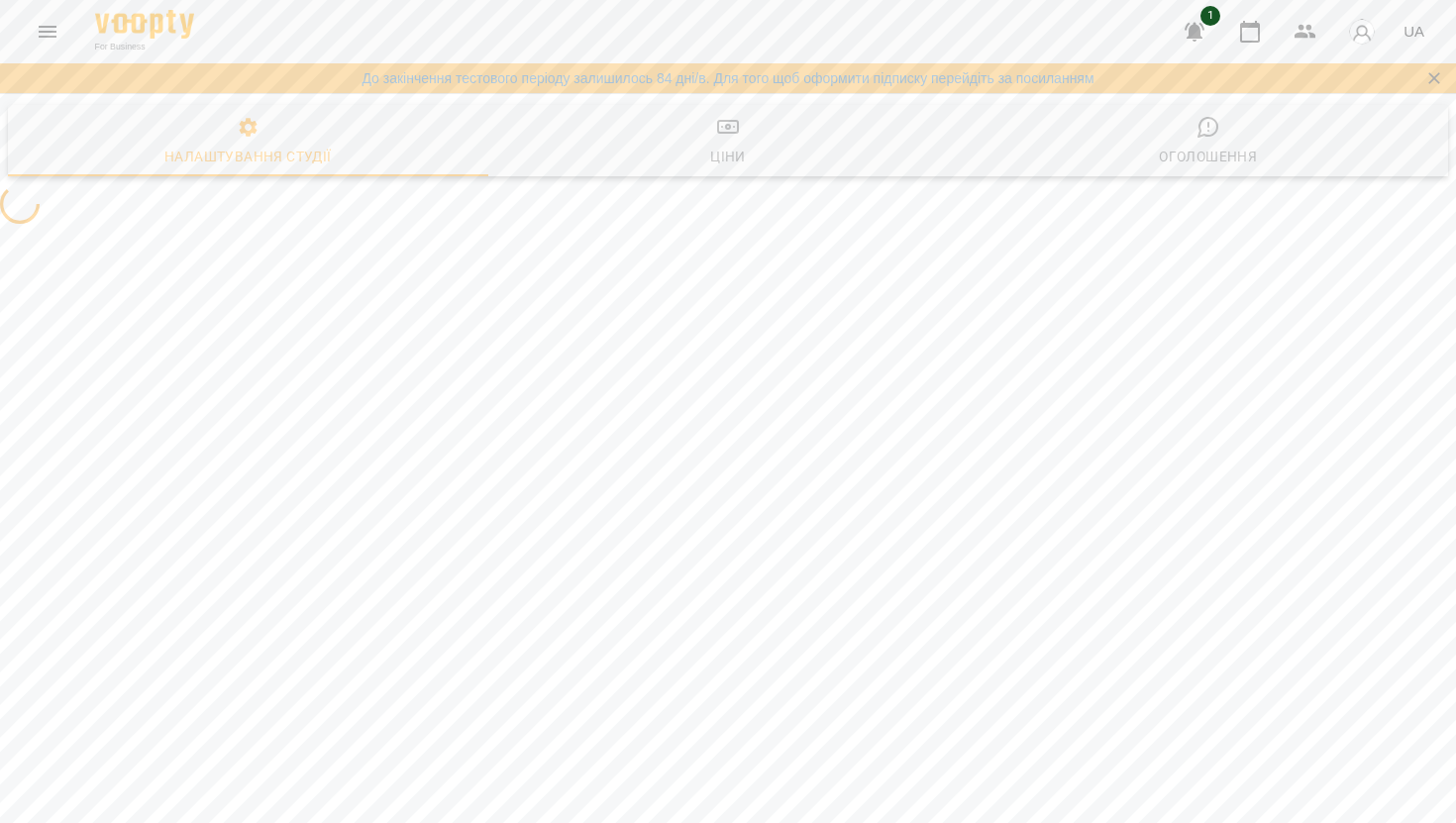 select on "**" 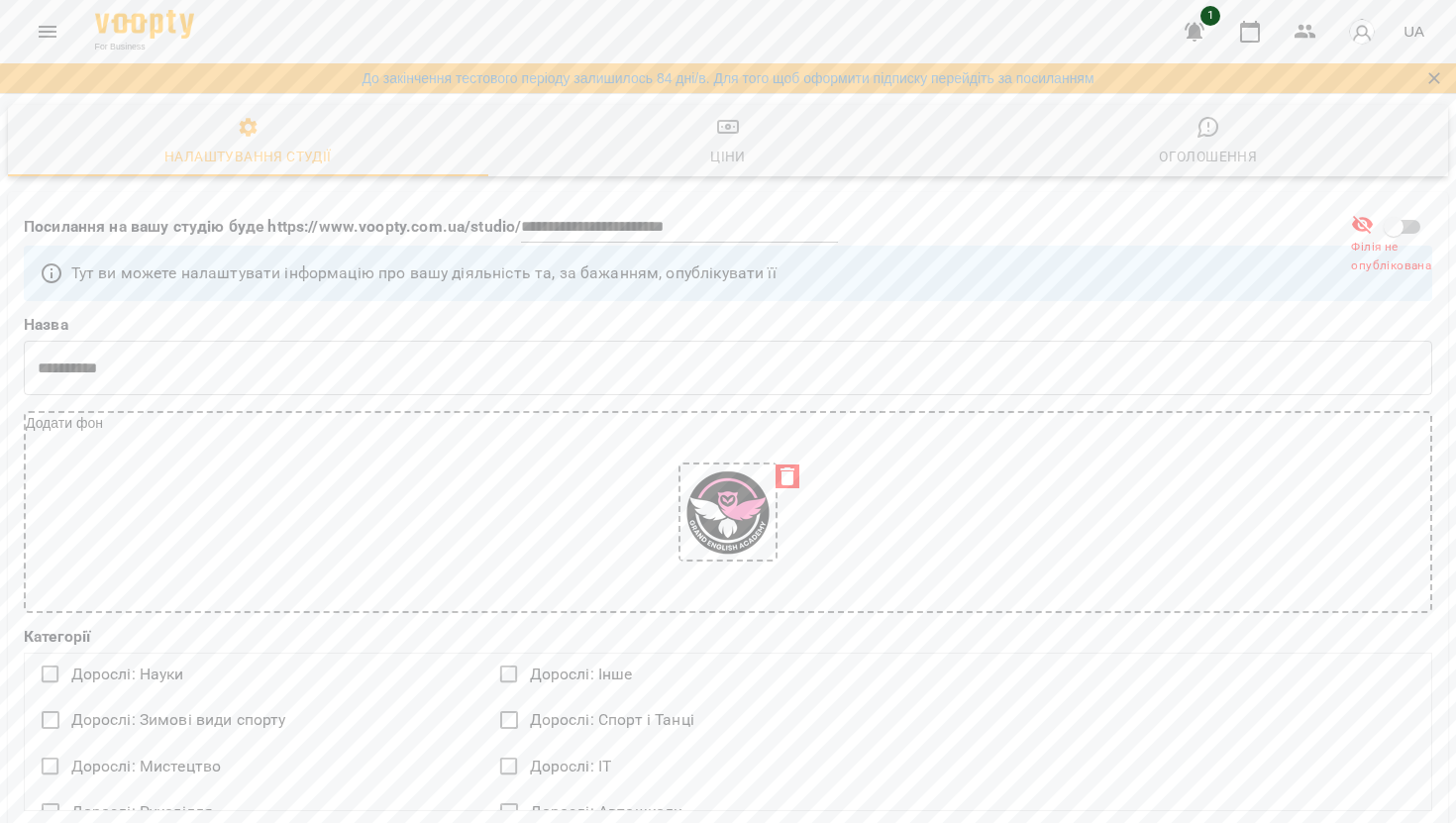 type 